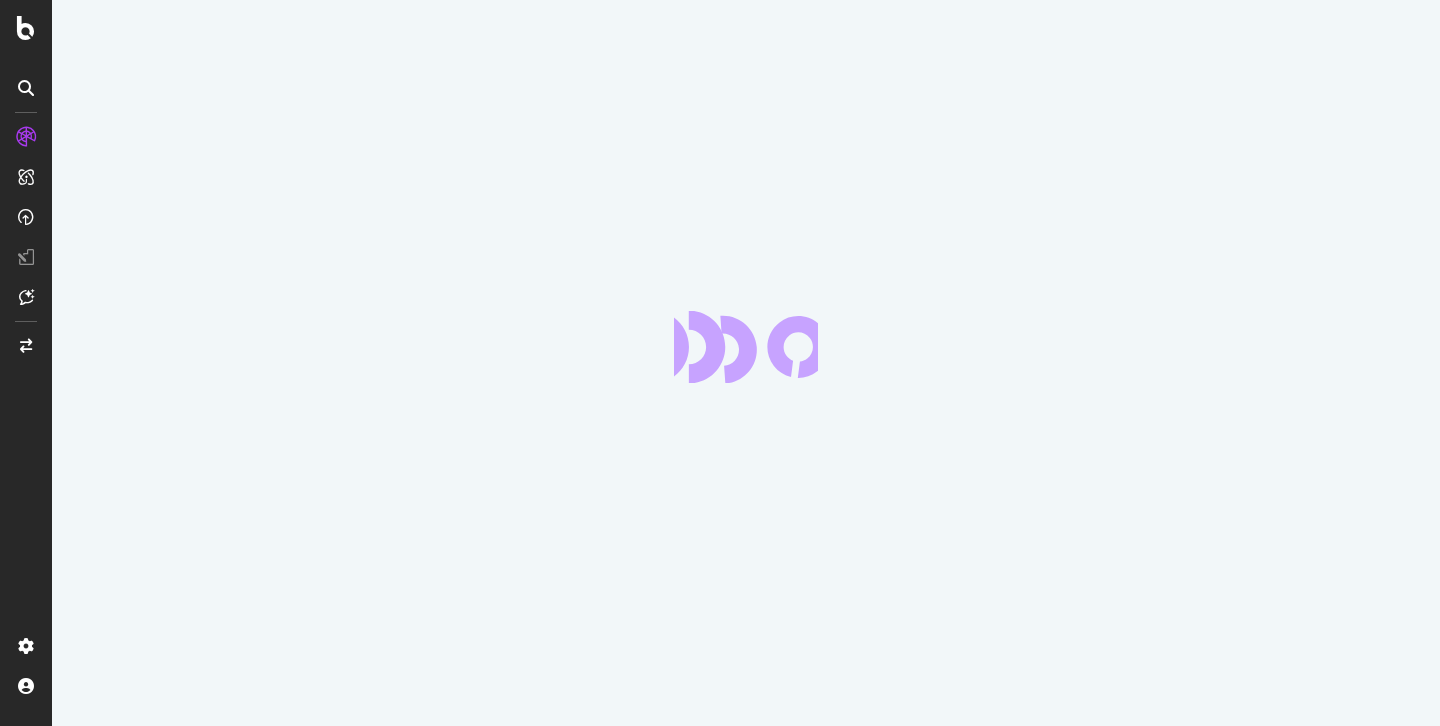 scroll, scrollTop: 0, scrollLeft: 0, axis: both 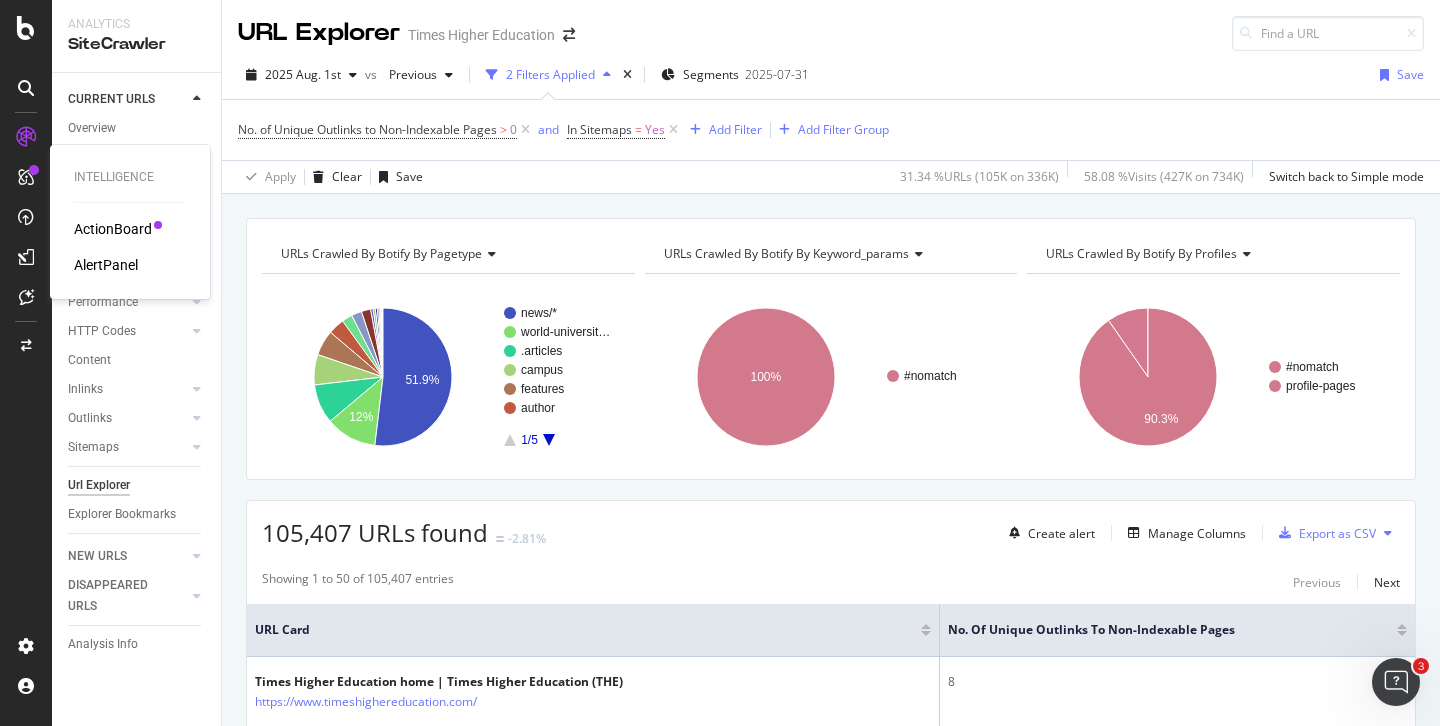 click on "AlertPanel" at bounding box center [106, 265] 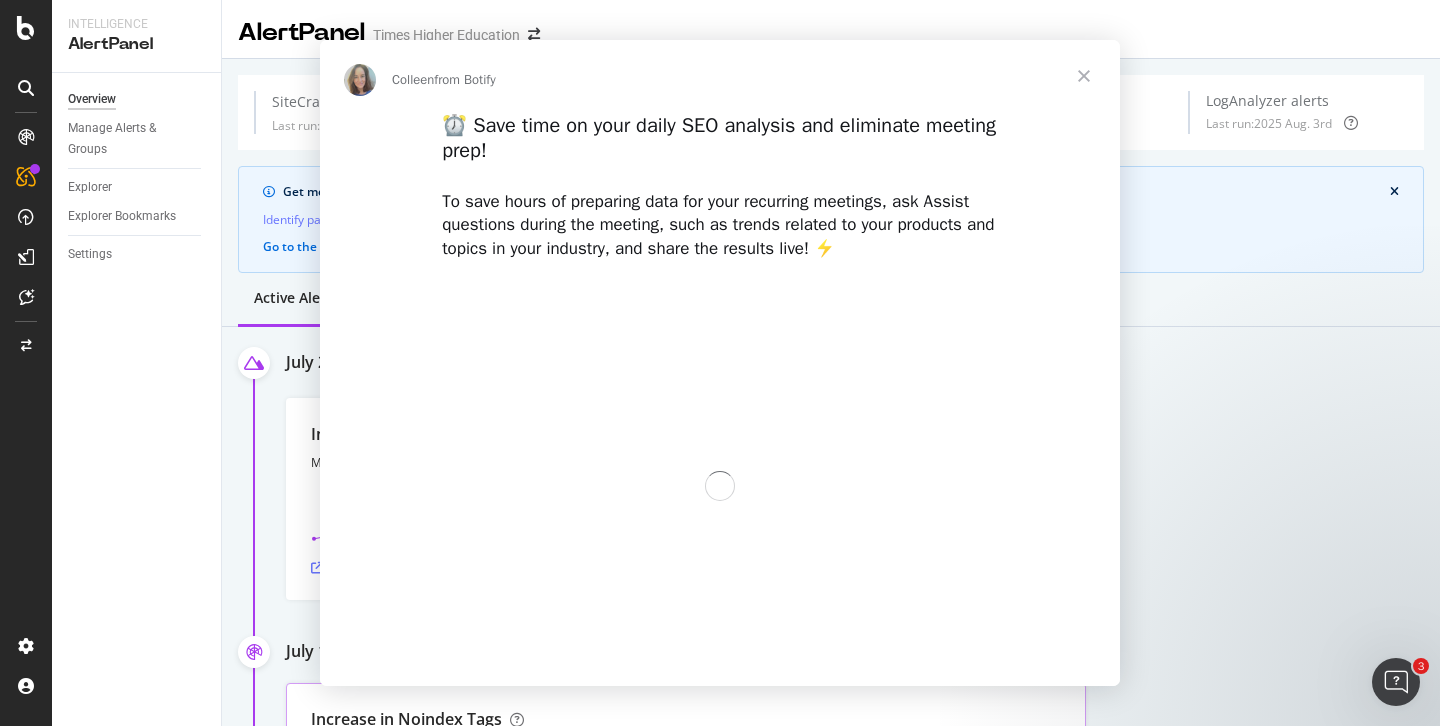scroll, scrollTop: 0, scrollLeft: 0, axis: both 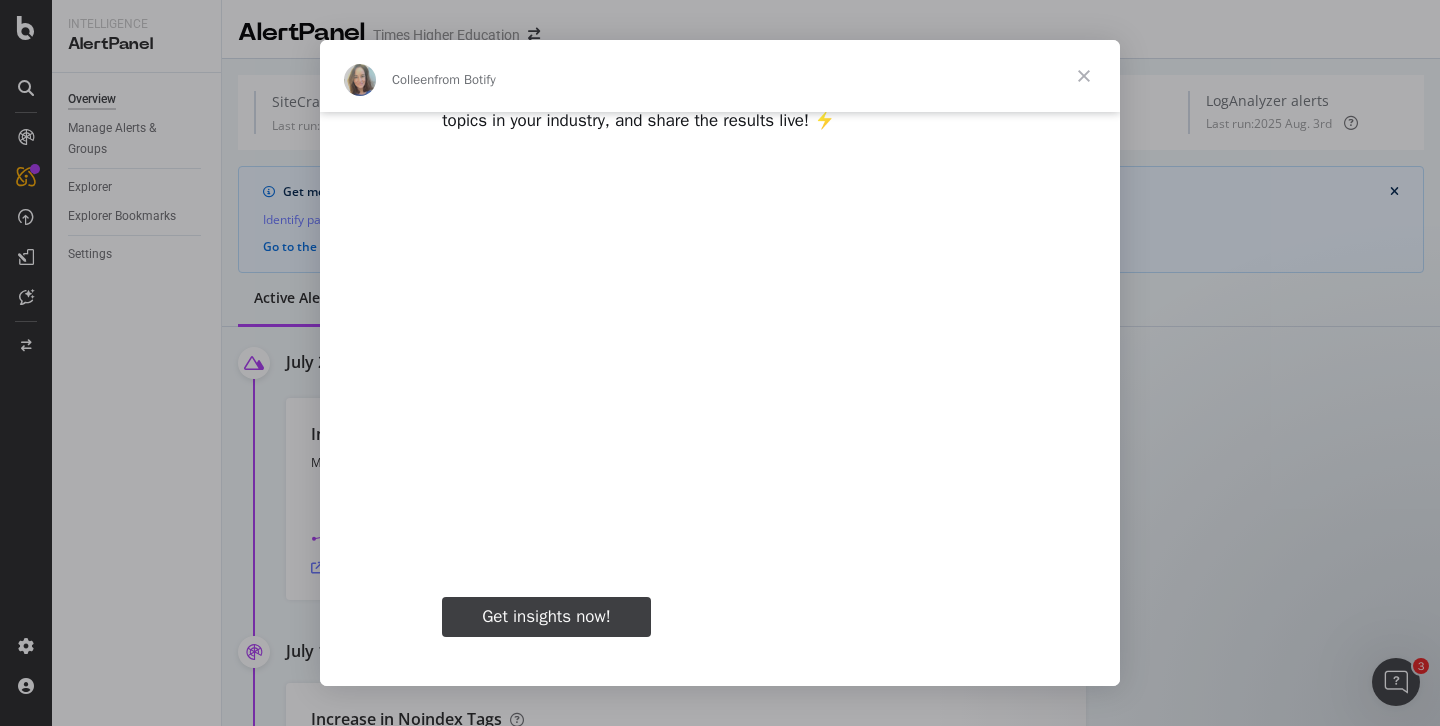 click on "Get insights now!" at bounding box center (546, 616) 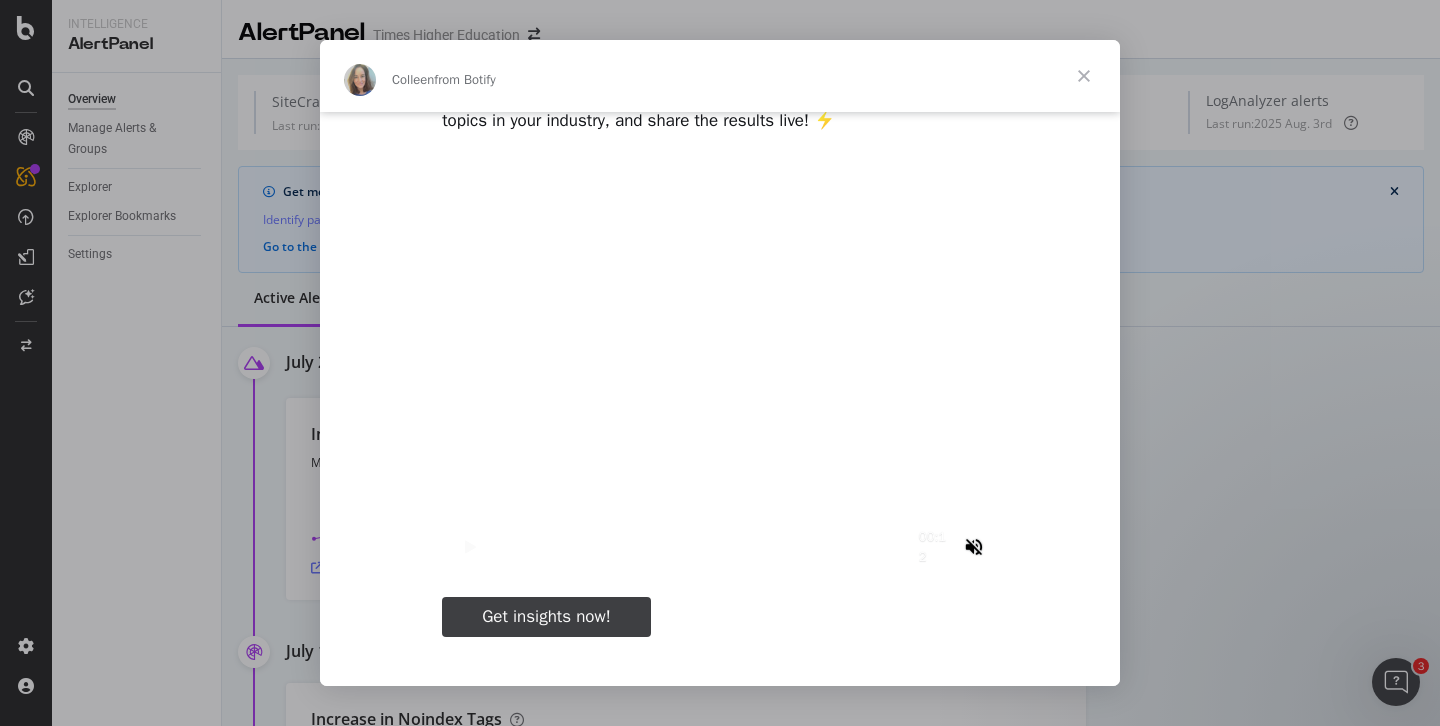 click at bounding box center (1084, 76) 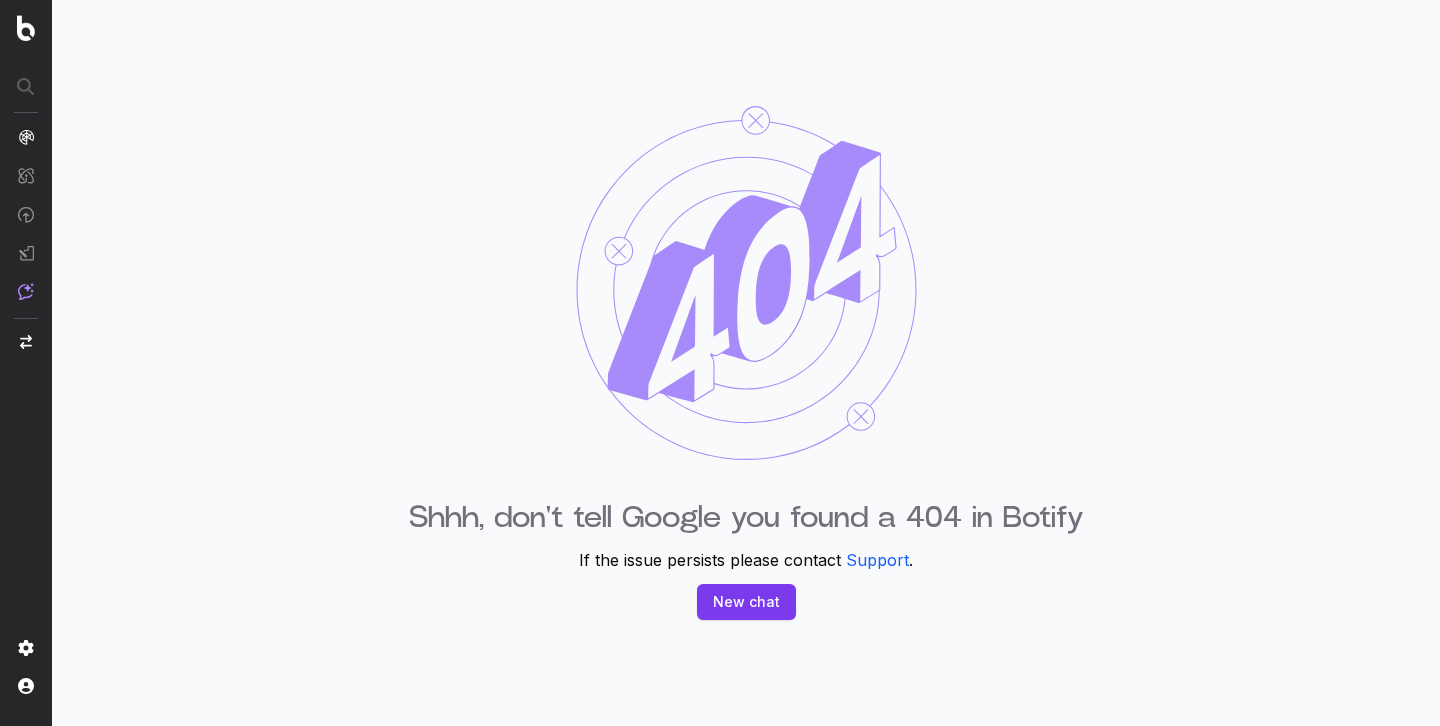 scroll, scrollTop: 0, scrollLeft: 0, axis: both 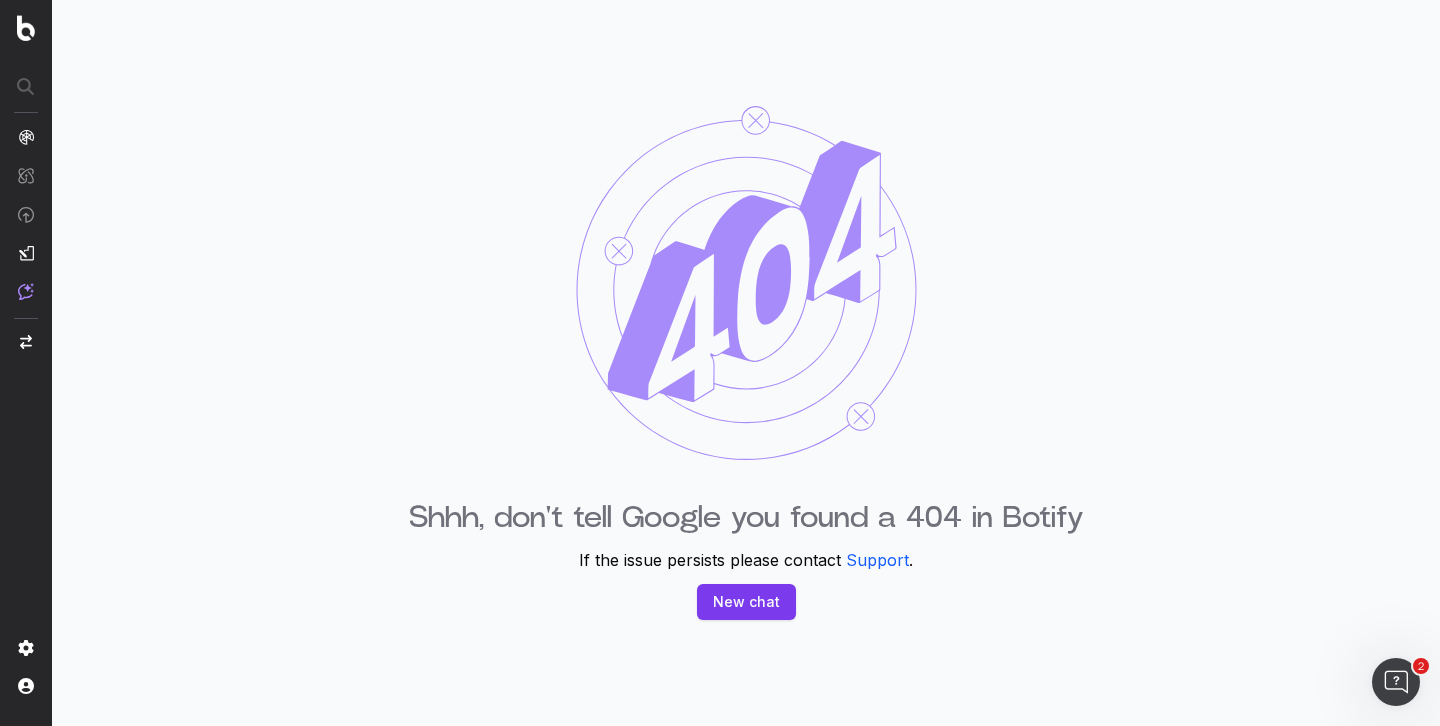 click on "New chat" at bounding box center [746, 602] 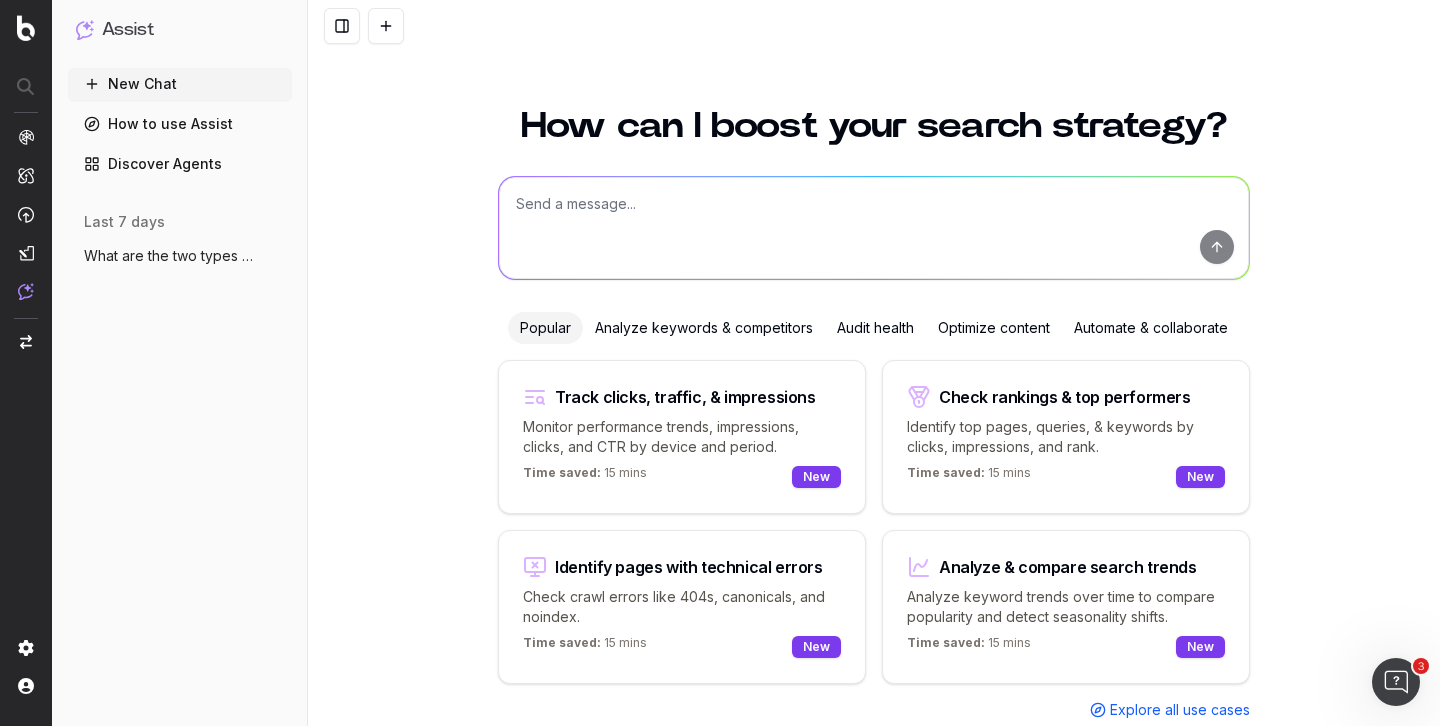 scroll, scrollTop: 50, scrollLeft: 0, axis: vertical 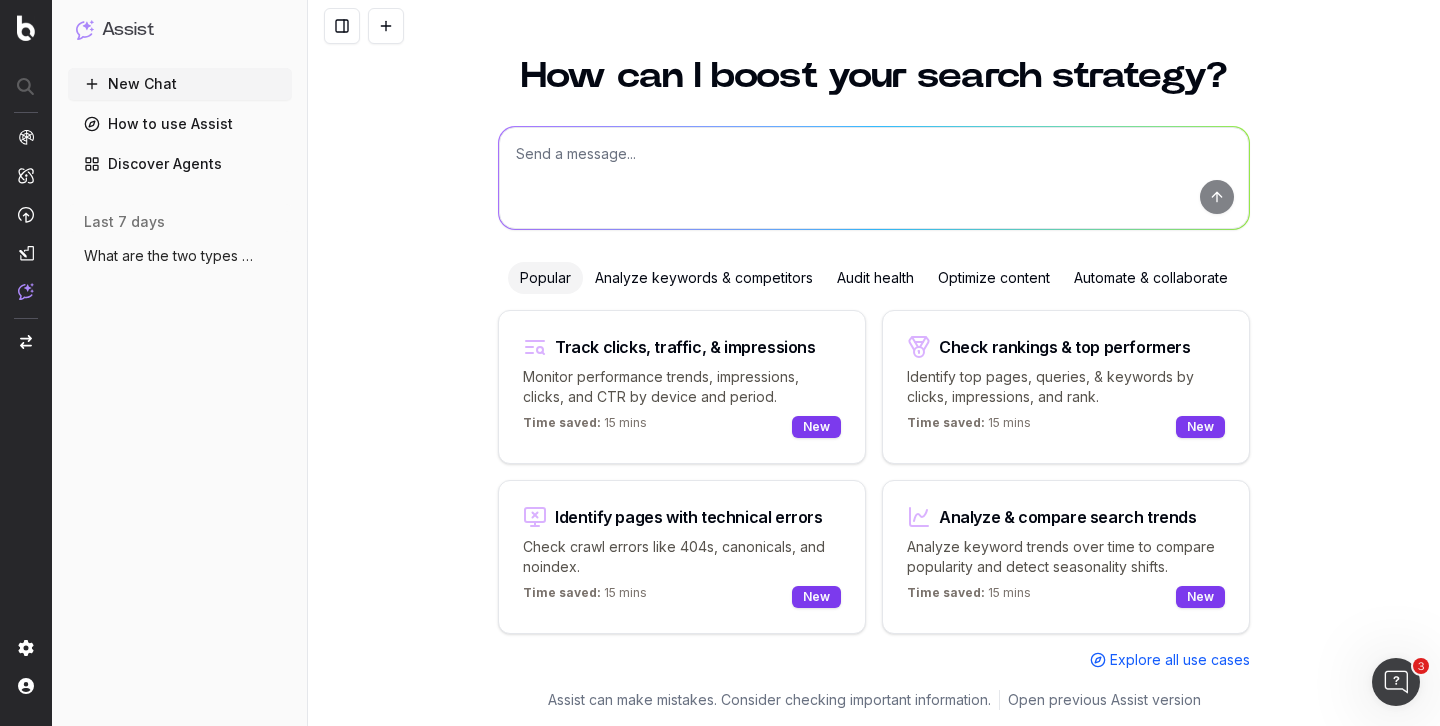 click at bounding box center [874, 178] 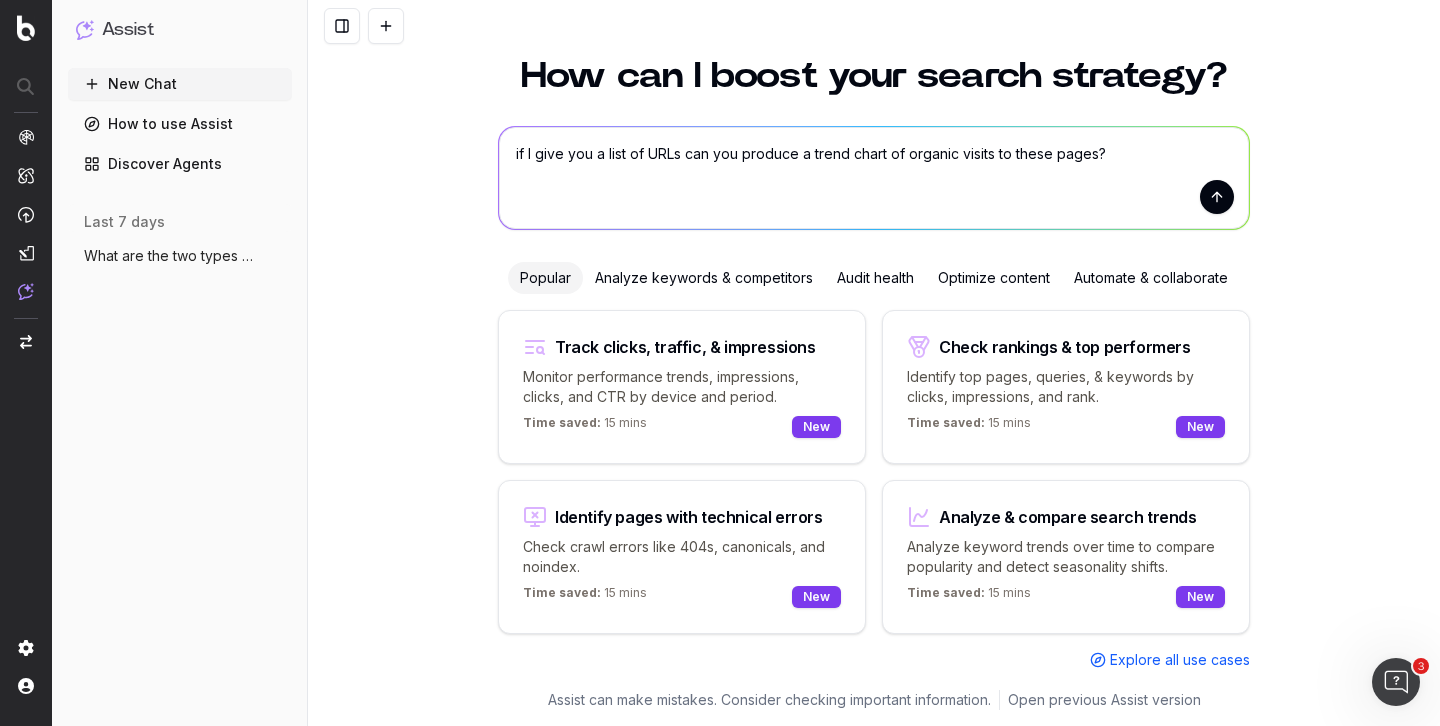type on "if I give you a list of URLs can you produce a trend chart of organic visits to these pages?" 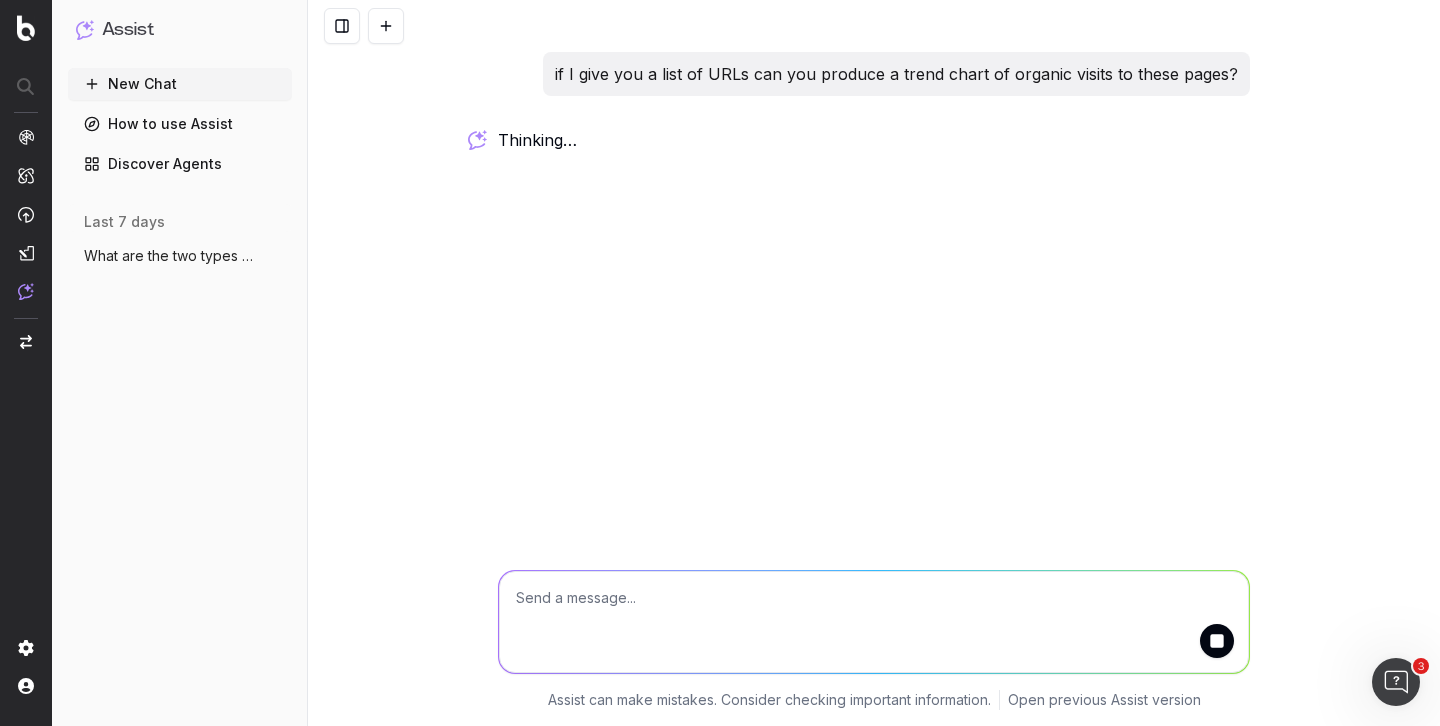 scroll, scrollTop: 0, scrollLeft: 0, axis: both 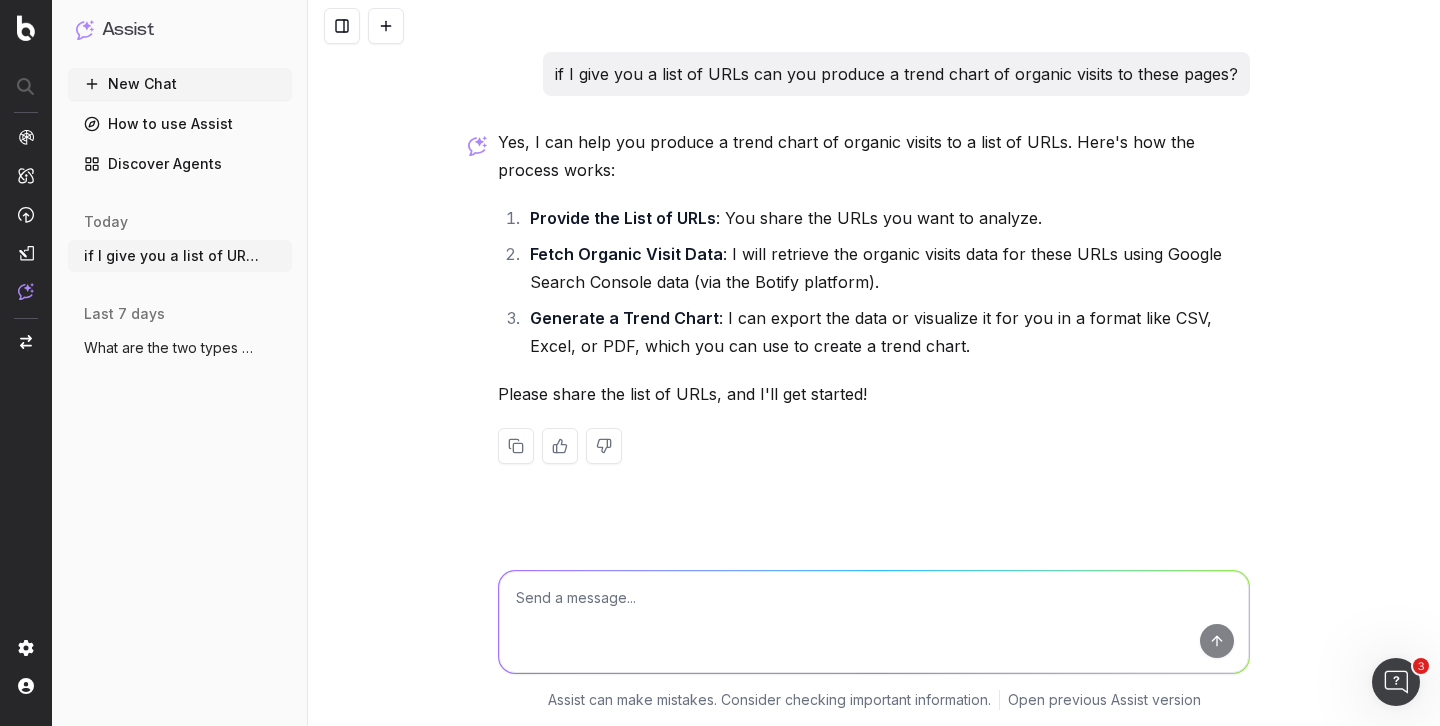 click at bounding box center (874, 622) 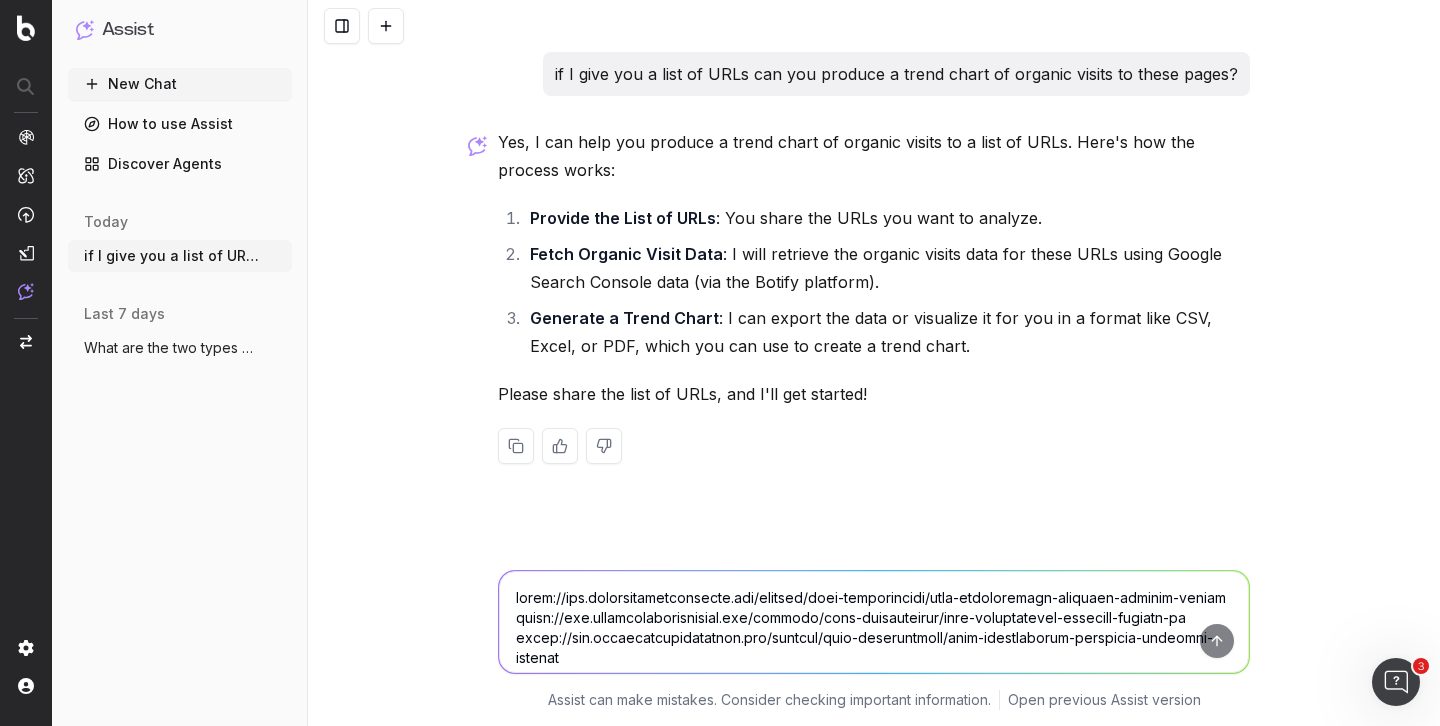 scroll, scrollTop: 464, scrollLeft: 0, axis: vertical 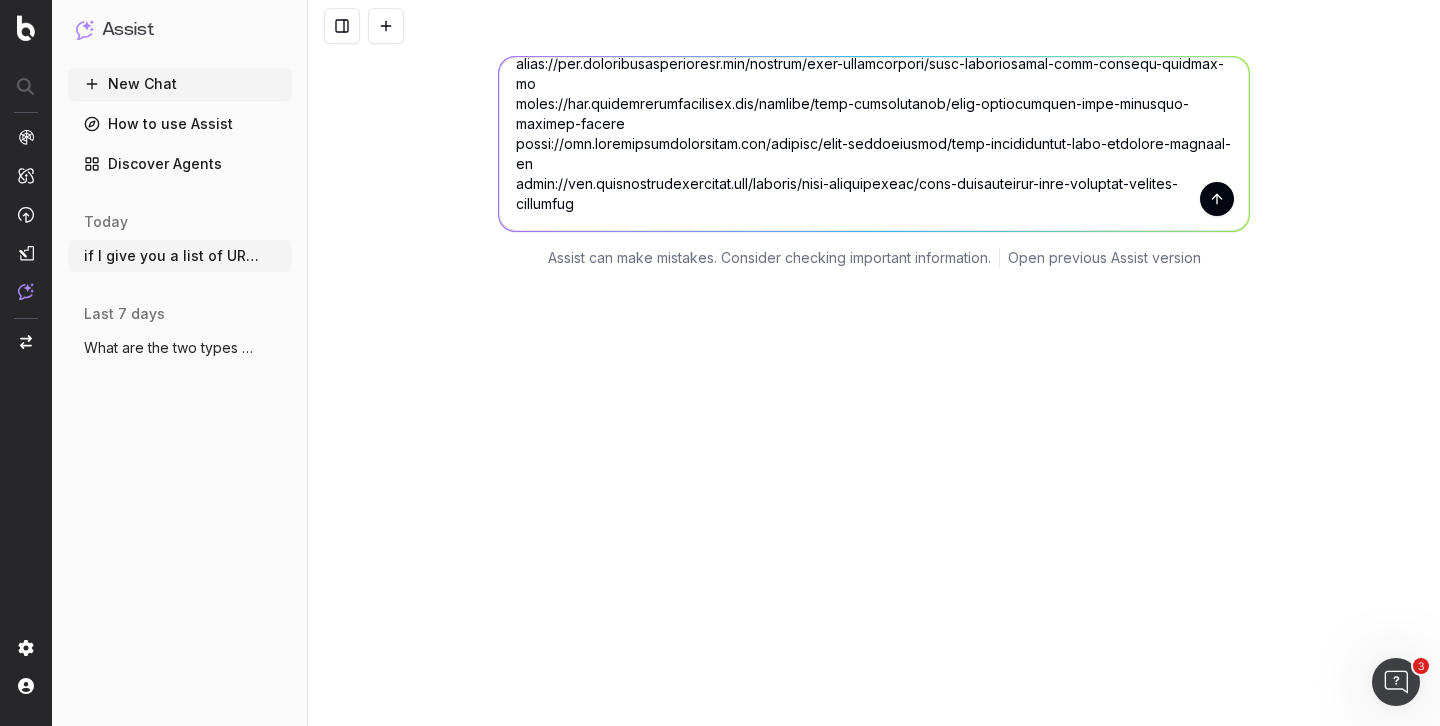 type on "https://www.timeshighereducation.com/student/best-universities/best-universities-business-degrees-canada
https://www.timeshighereducation.com/student/best-universities/best-universities-business-degrees-uk
https://www.timeshighereducation.com/student/best-universities/best-universities-australia-medicine-degrees
https://www.timeshighereducation.com/student/best-universities/best-universities-medicine-degrees-canada
https://www.timeshighereducation.com/student/best-universities/best-universities-netherlands
https://www.timeshighereducation.com/student/best-universities/best-universities-uk-medicine-degrees
https://www.timeshighereducation.com/student/best-universities/best-universities-united-states-medicine-degrees
https://www.timeshighereducation.com/student/best-universities/best-universities-europe
https://www.timeshighereducation.com/student/best-universities/best-universities-psychology-degrees-canada
https://www.timeshighereducation.com/student/best-universities/best-universities-psychology-degrees-a..." 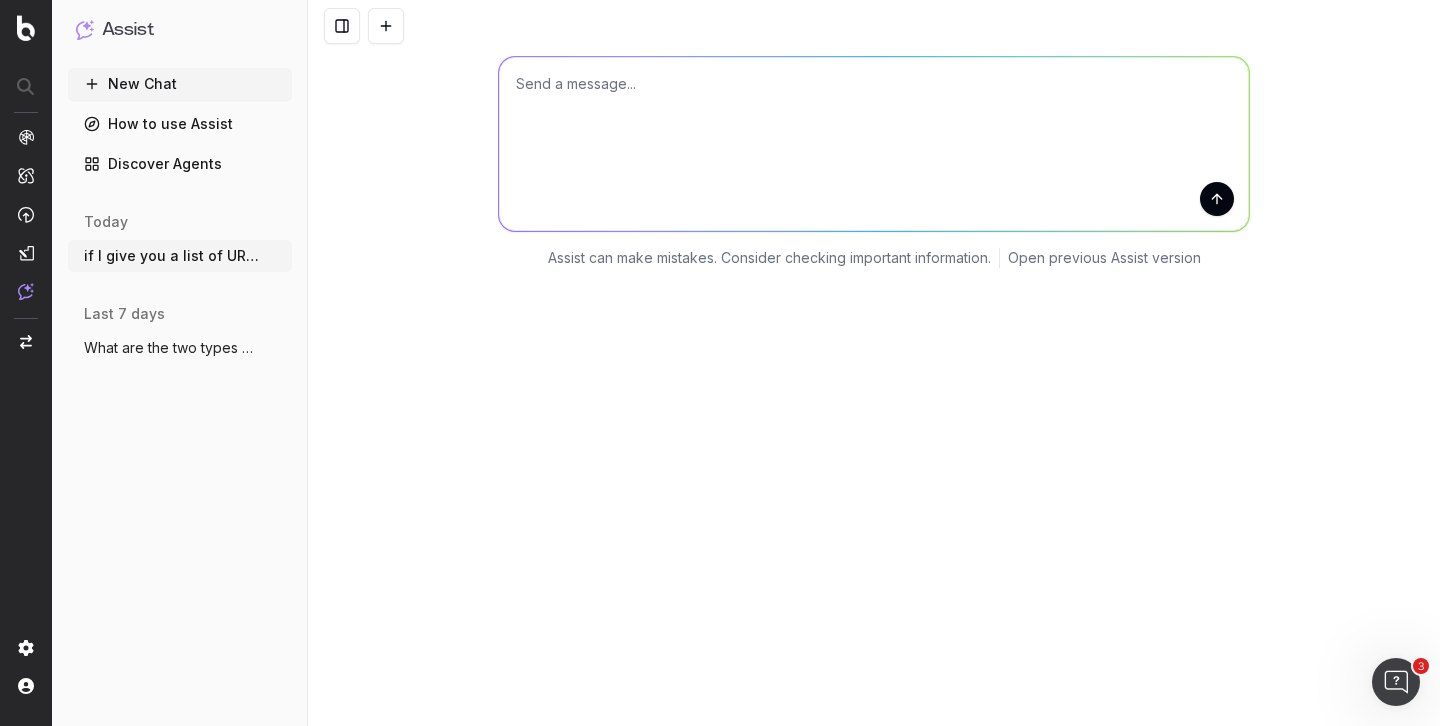 scroll, scrollTop: 1118, scrollLeft: 0, axis: vertical 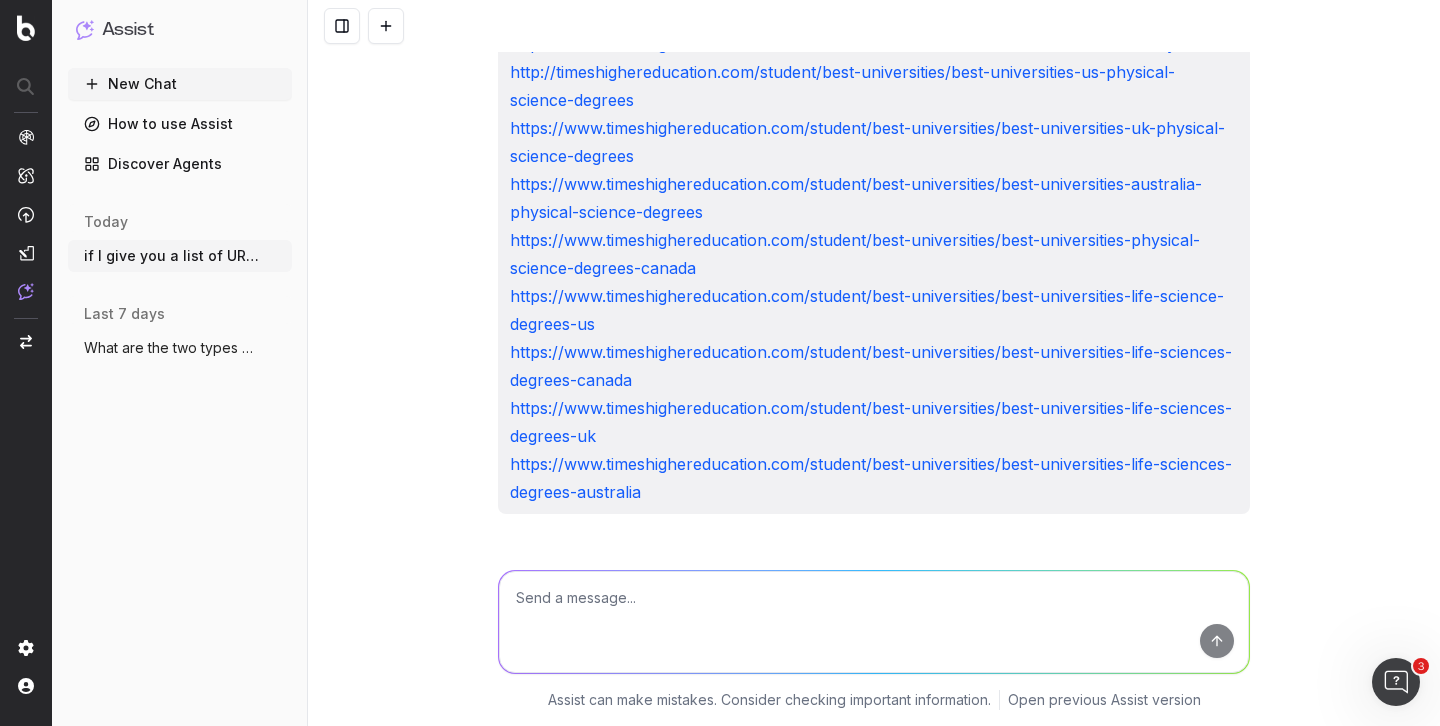 click on "if I give you a list of URLs can you produce a trend chart of organic visits to these pages? Yes, I can help you produce a trend chart of organic visits to a list of URLs. Here's how the process works: Provide the List of URLs : You share the URLs you want to analyze. Fetch Organic Visit Data : I will retrieve the organic visits data for these URLs using Google Search Console data (via the Botify platform). Generate a Trend Chart : I can export the data or visualize it for you in a format like CSV, Excel, or PDF, which you can use to create a trend chart. Please share the list of URLs, and I'll get started! https://www.timeshighereducation.com/student/best-universities/best-universities-business-degrees-canada
https://www.timeshighereducation.com/student/best-universities/best-universities-business-degrees-uk
https://www.timeshighereducation.com/student/best-universities/best-universities-australia-medicine-degrees
Open previous Assist version" at bounding box center [874, 363] 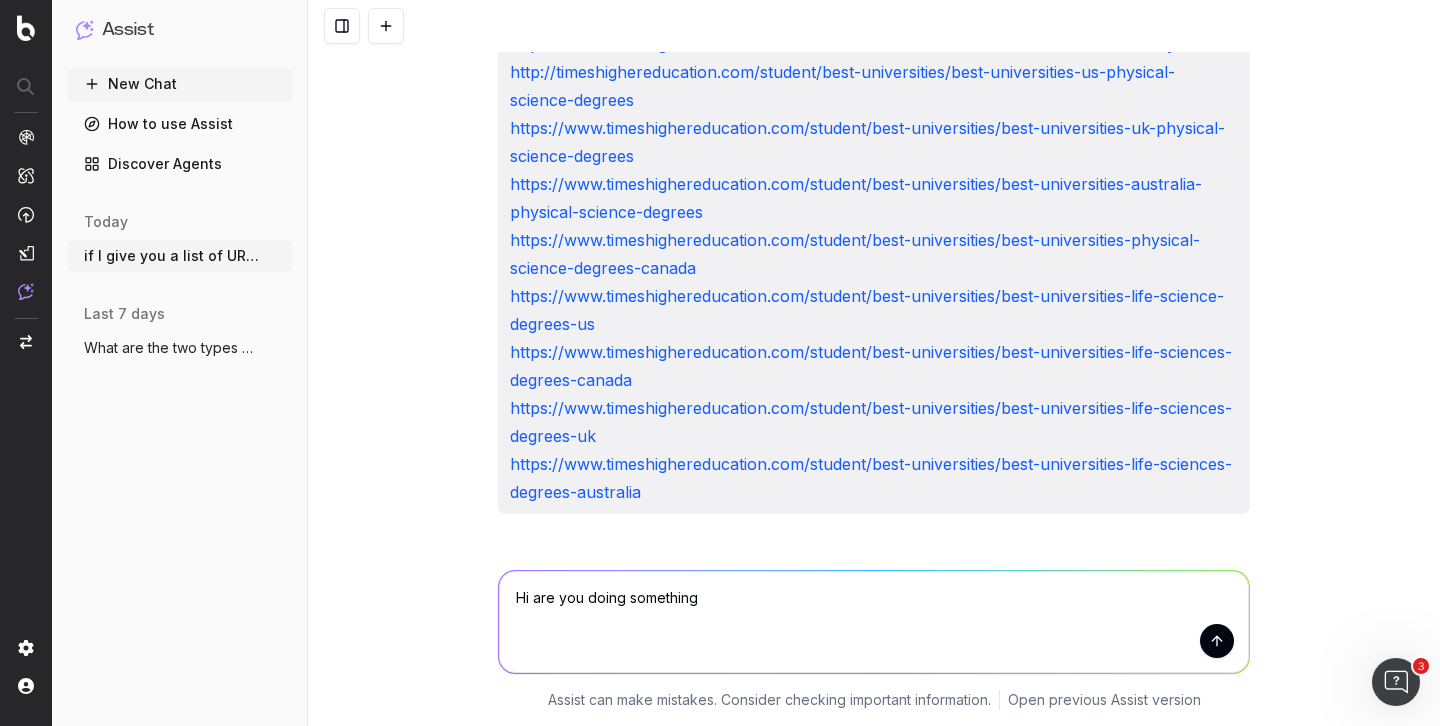 type on "Hi are you doing something?" 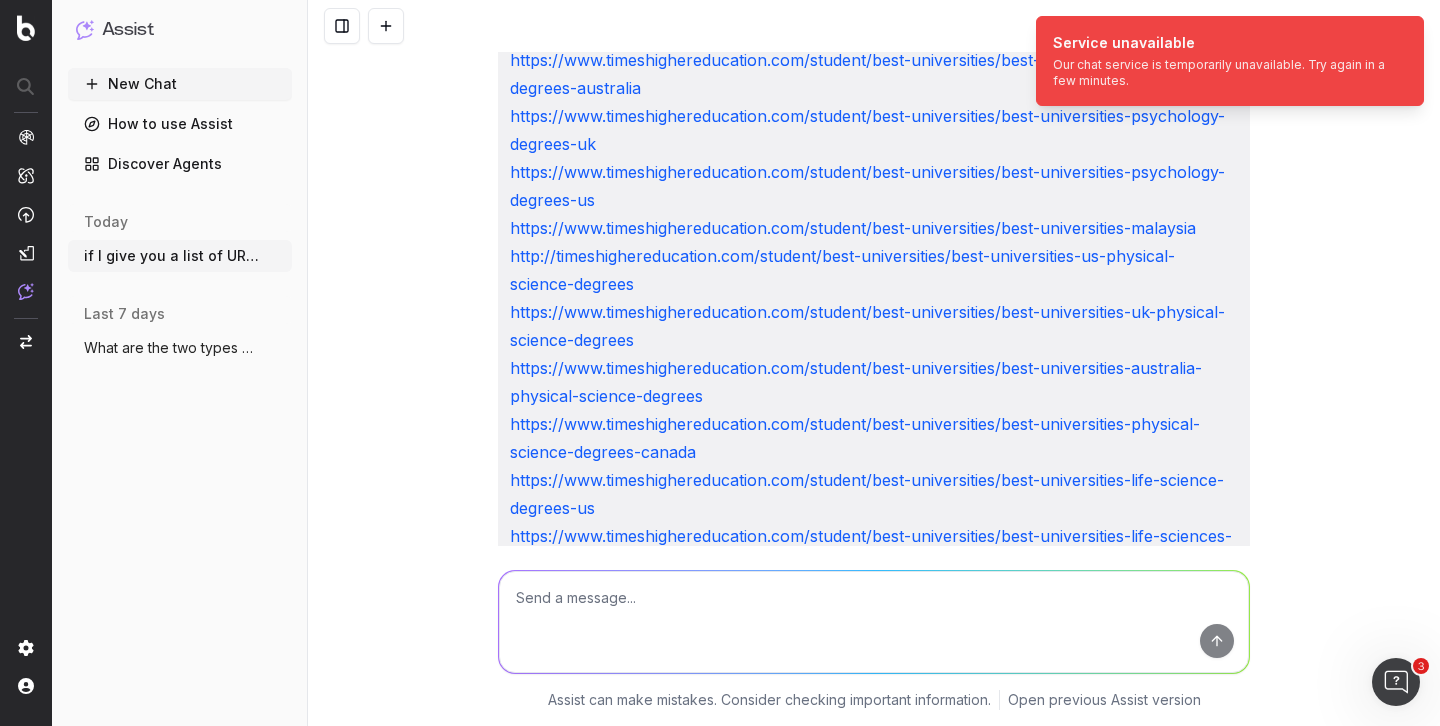 scroll, scrollTop: 784, scrollLeft: 0, axis: vertical 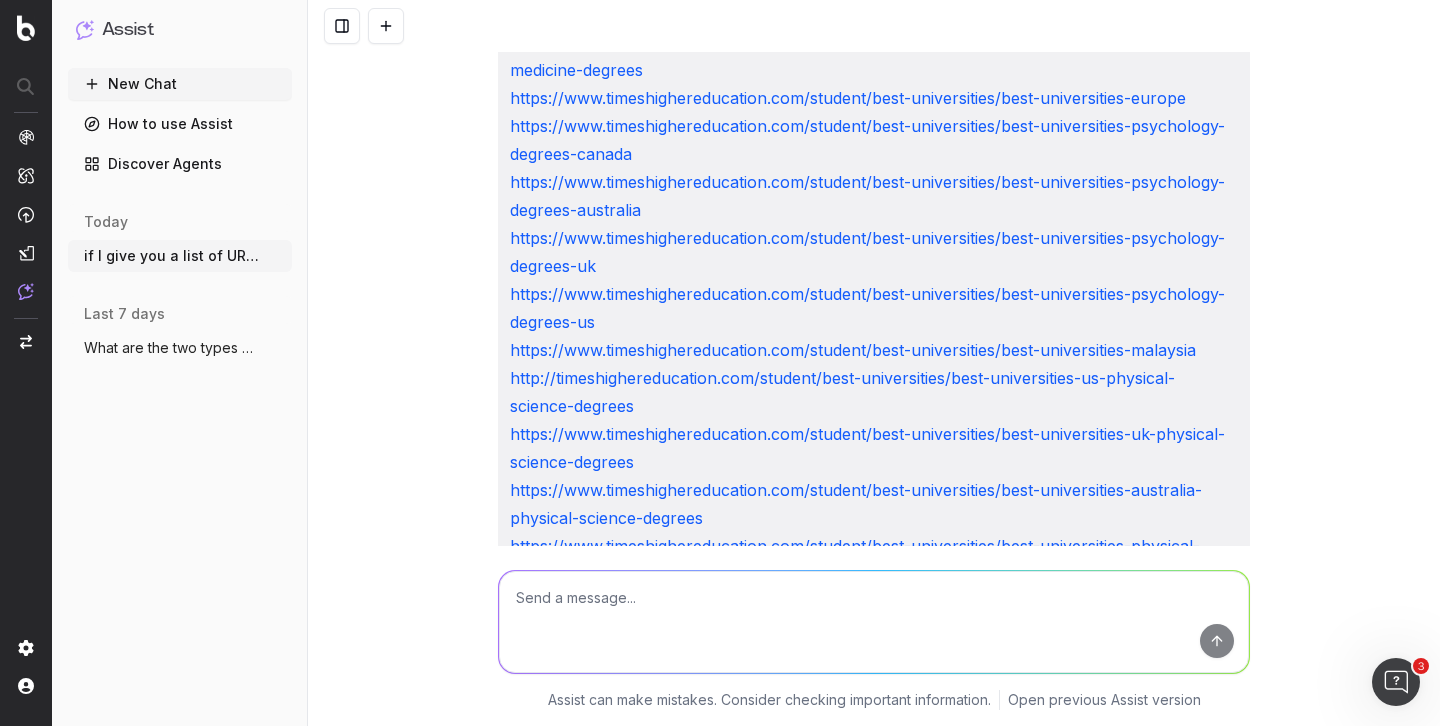 click at bounding box center (874, 622) 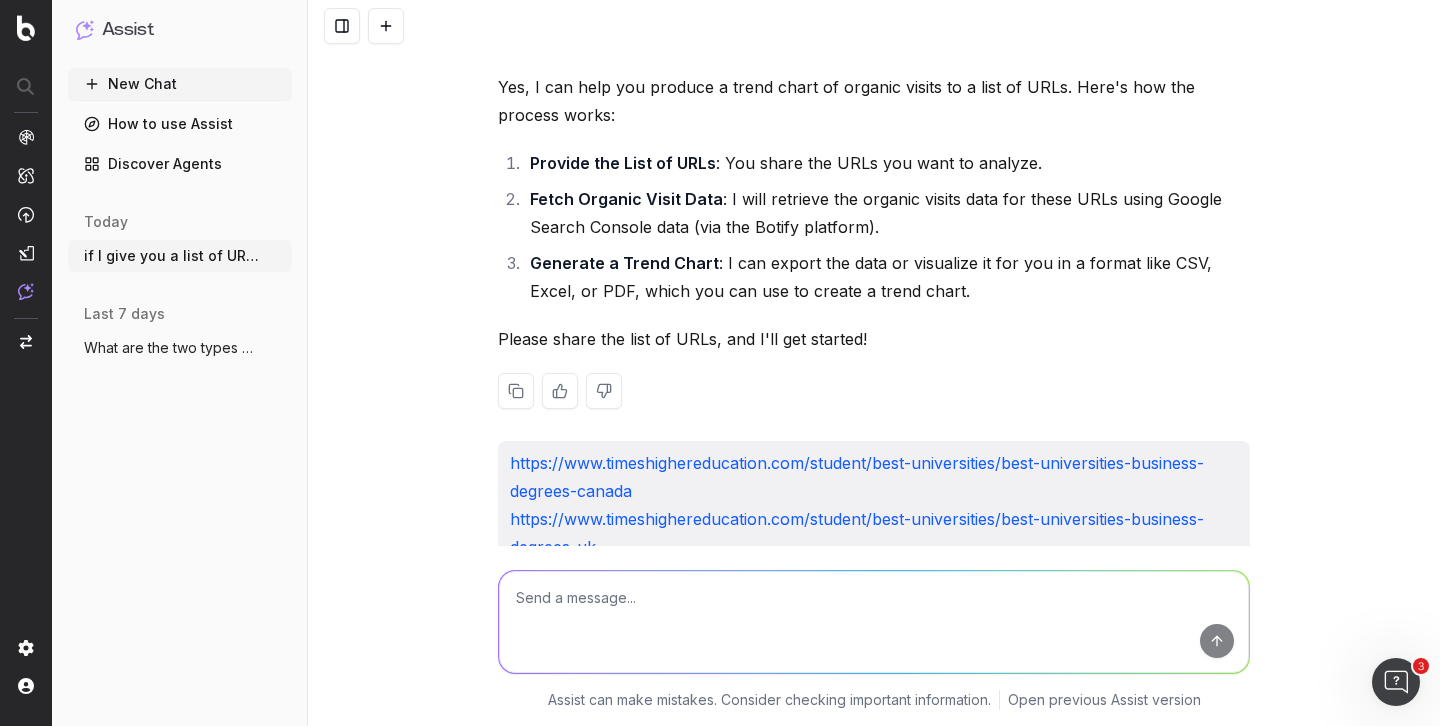 scroll, scrollTop: 54, scrollLeft: 0, axis: vertical 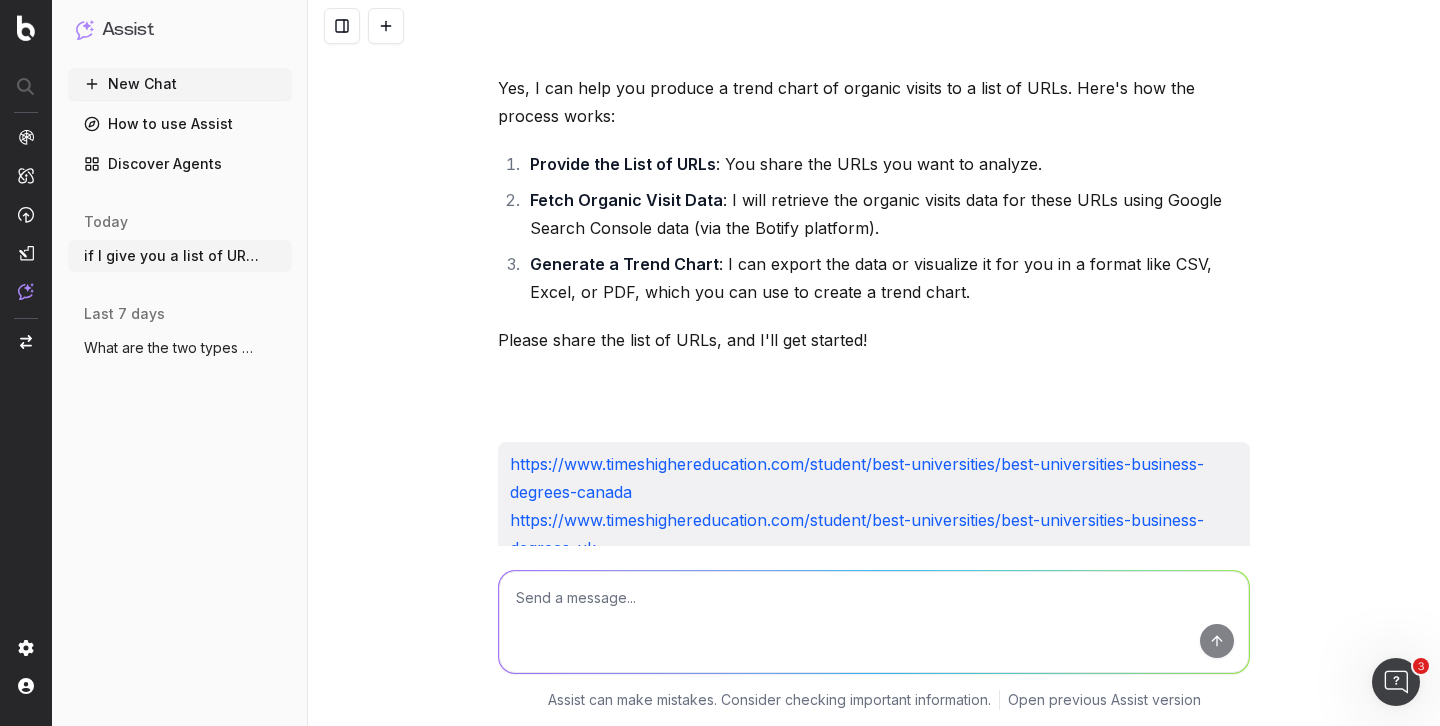 click at bounding box center (874, 622) 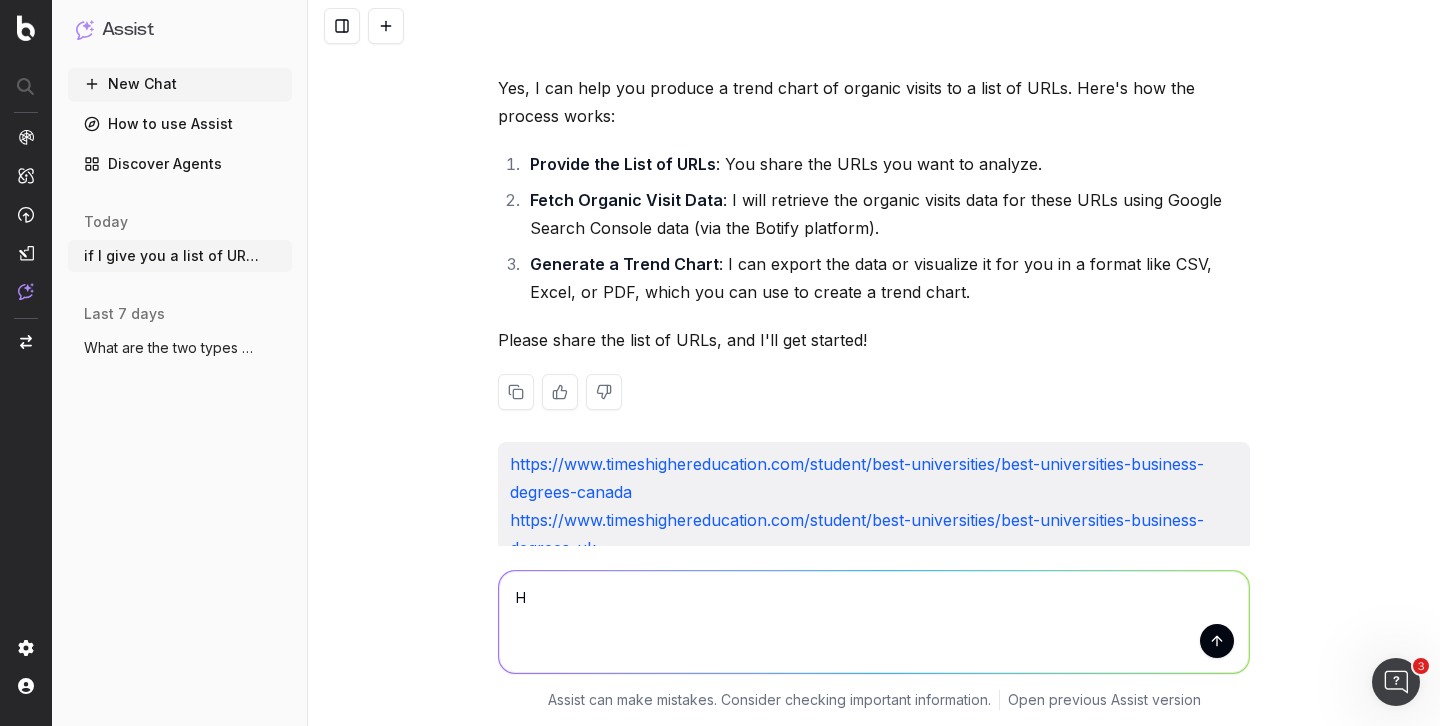type on "Hi" 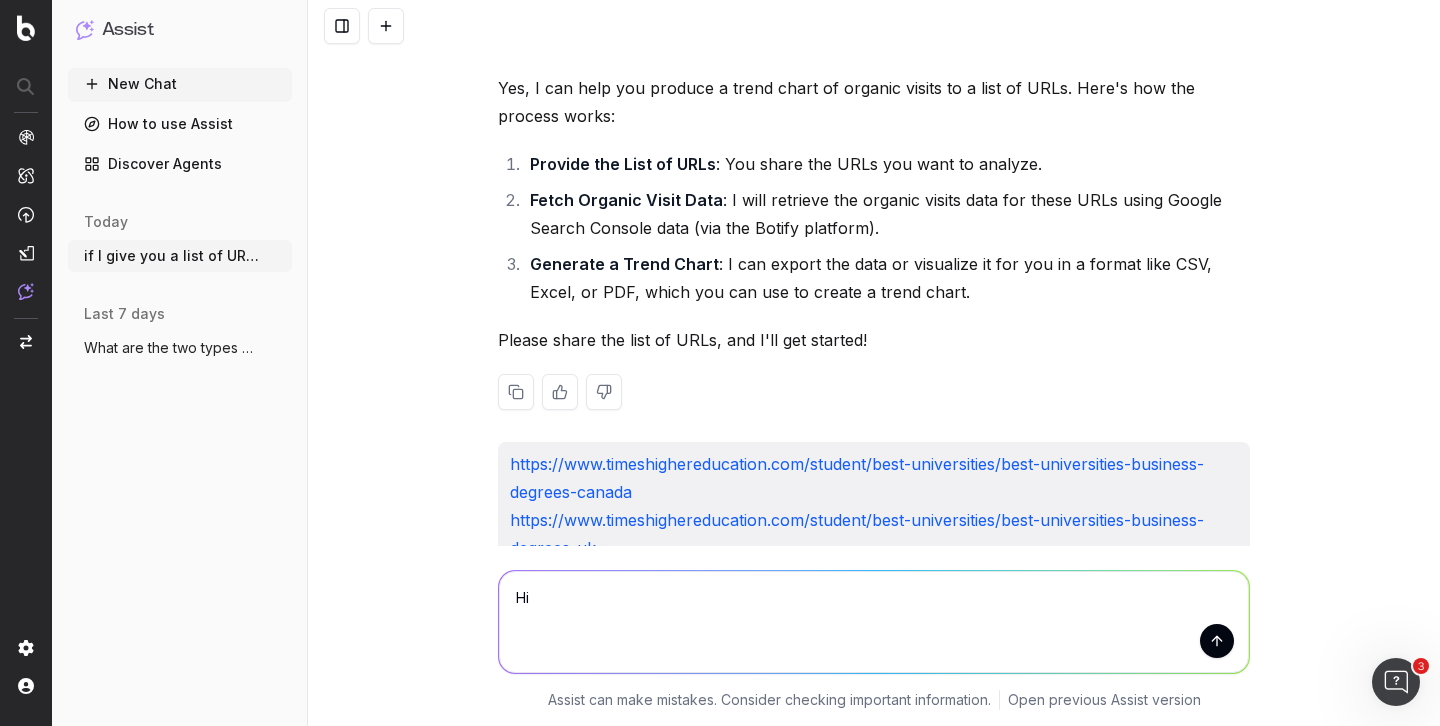 type 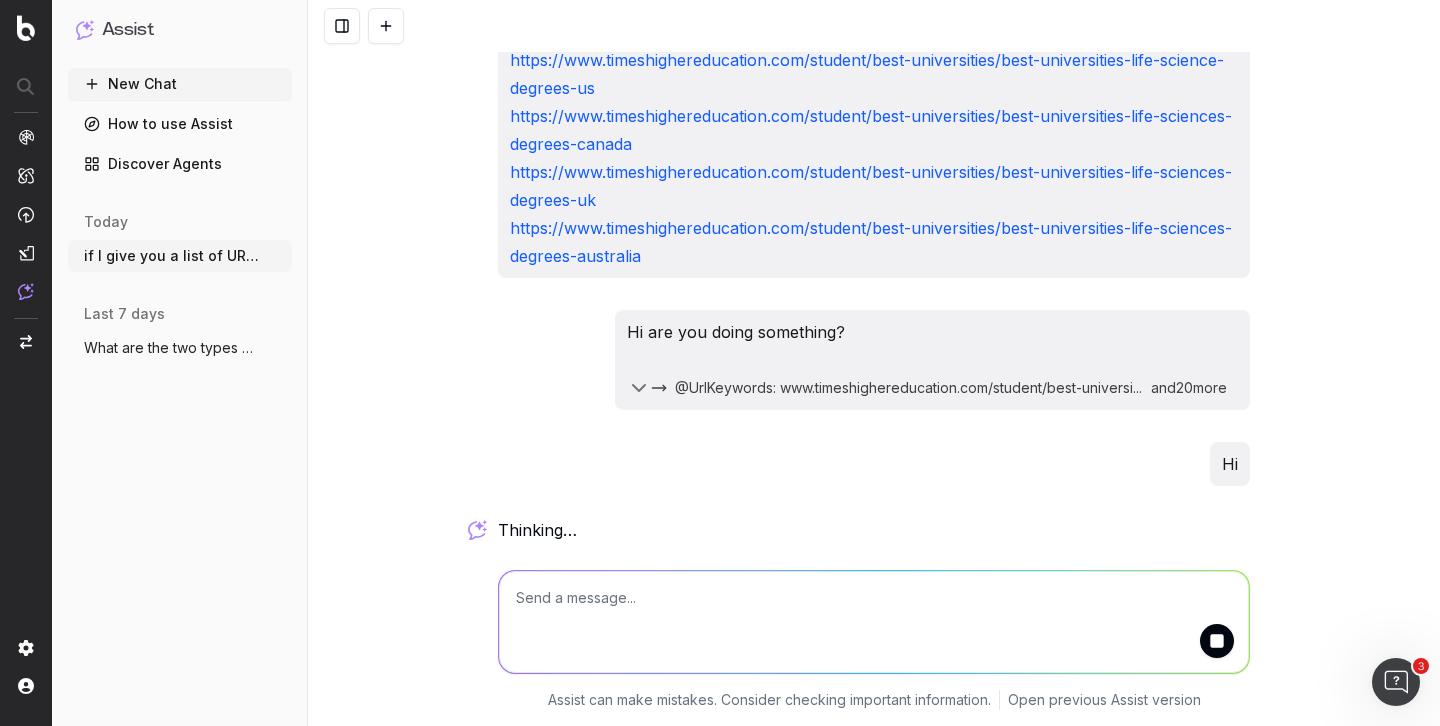 scroll, scrollTop: 1298, scrollLeft: 0, axis: vertical 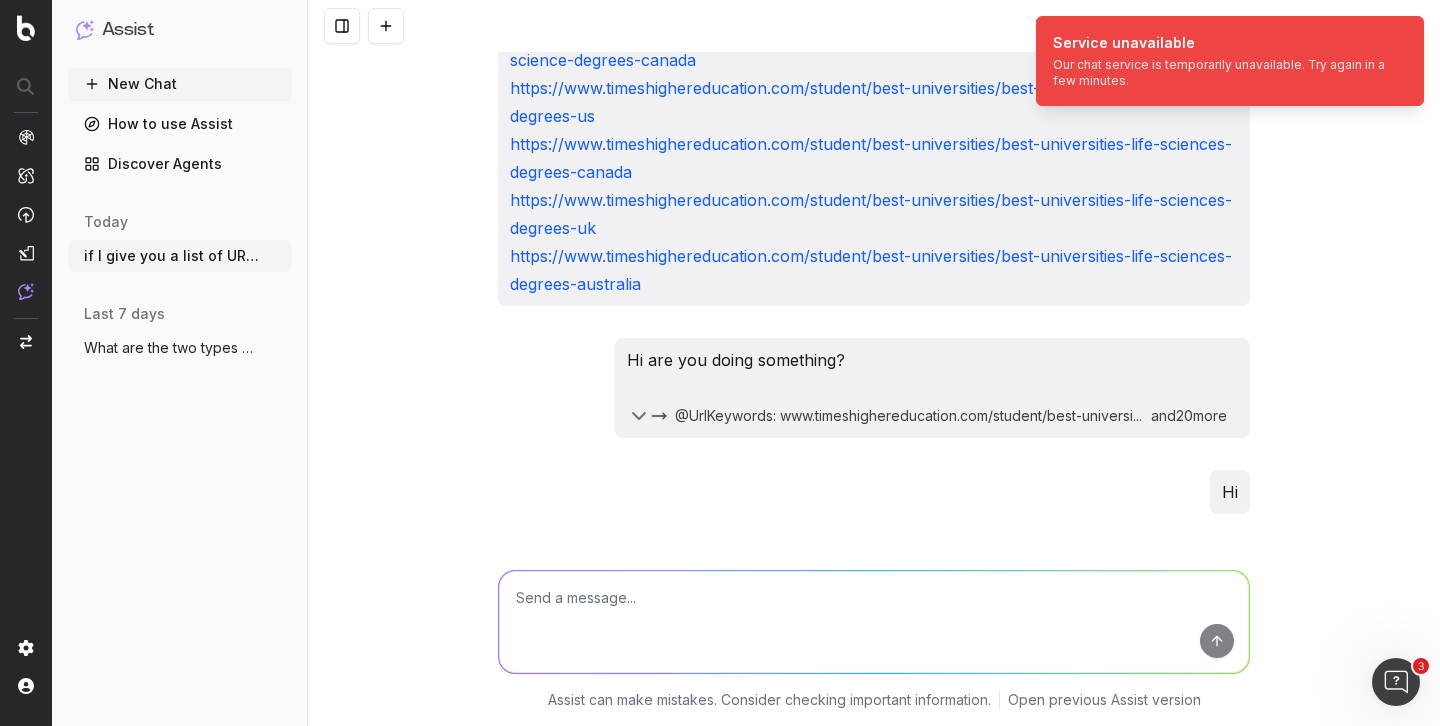 click on "if I give you a list of URLs can you produce a trend chart of organic visits to these pages? Yes, I can help you produce a trend chart of organic visits to a list of URLs. Here's how the process works: Provide the List of URLs : You share the URLs you want to analyze. Fetch Organic Visit Data : I will retrieve the organic visits data for these URLs using Google Search Console data (via the Botify platform). Generate a Trend Chart : I can export the data or visualize it for you in a format like CSV, Excel, or PDF, which you can use to create a trend chart. Please share the list of URLs, and I'll get started! https://www.timeshighereducation.com/student/best-universities/best-universities-business-degrees-canada
https://www.timeshighereducation.com/student/best-universities/best-universities-business-degrees-uk
https://www.timeshighereducation.com/student/best-universities/best-universities-australia-medicine-degrees
Hi are you doing something? and 20 more Hi" at bounding box center (874, 363) 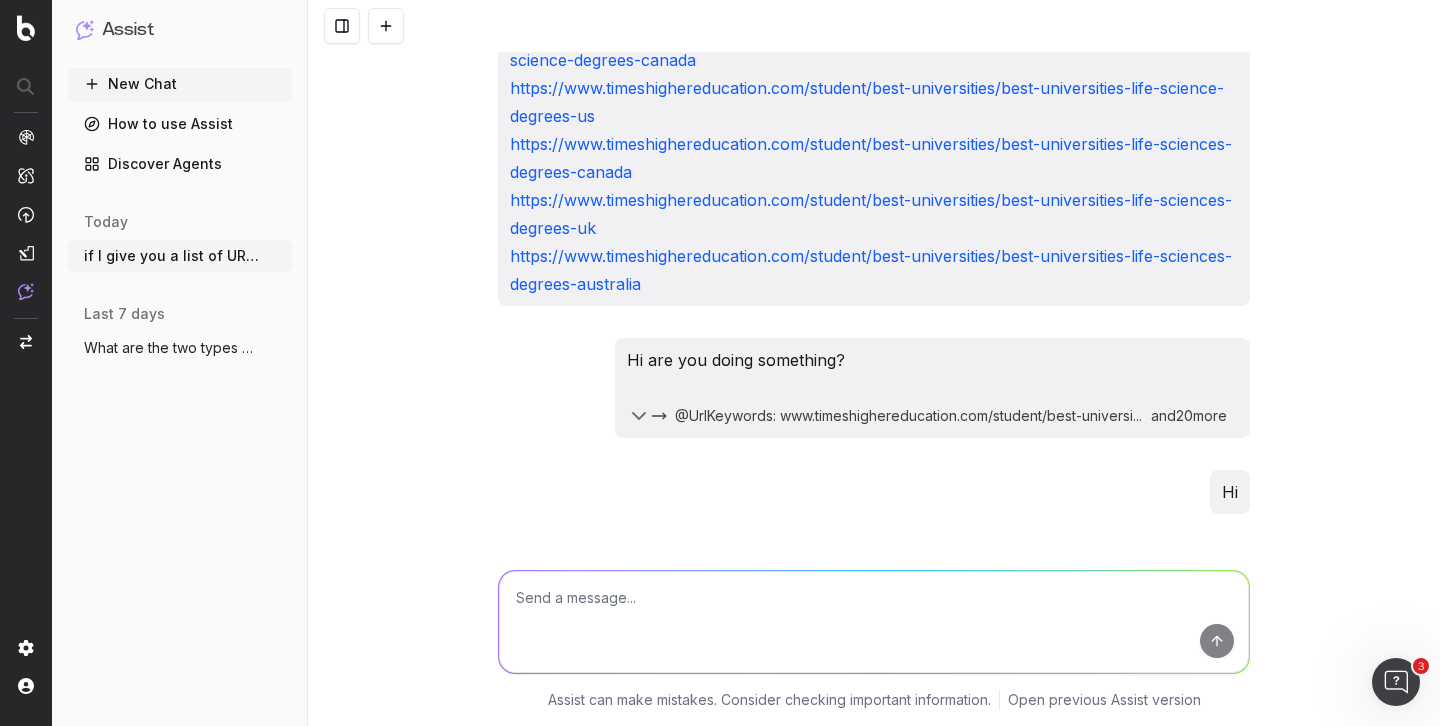 click at bounding box center (874, 622) 